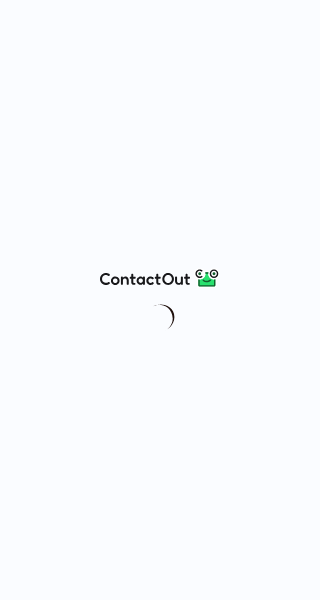scroll, scrollTop: 0, scrollLeft: 0, axis: both 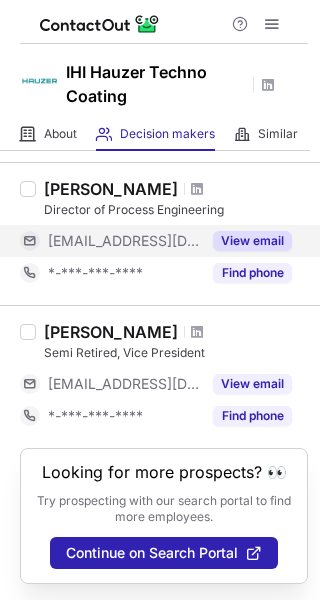click on "View email" at bounding box center (252, 241) 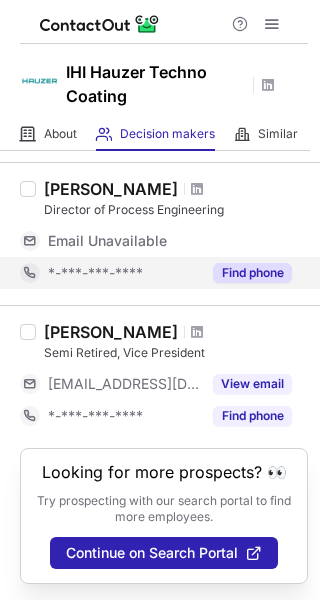 click on "Find phone" at bounding box center [252, 273] 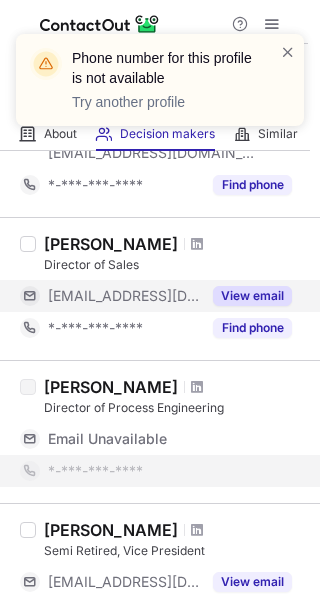 scroll, scrollTop: 608, scrollLeft: 0, axis: vertical 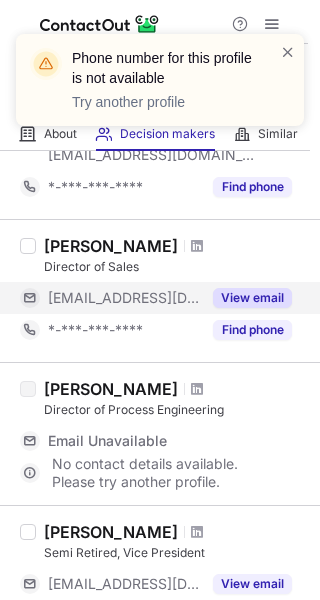 click on "View email" at bounding box center (252, 298) 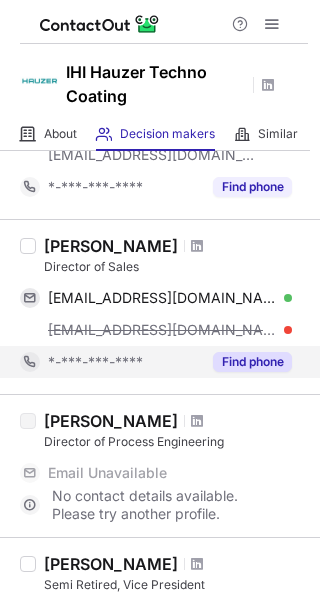 click on "Find phone" at bounding box center (252, 362) 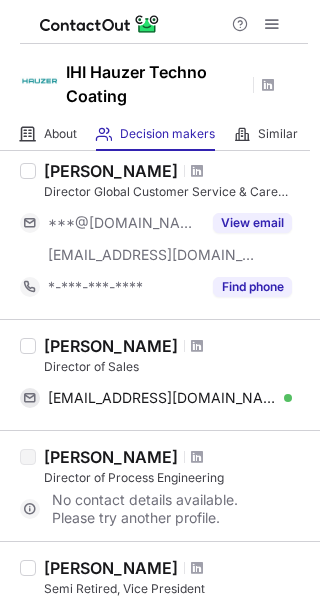 scroll, scrollTop: 408, scrollLeft: 0, axis: vertical 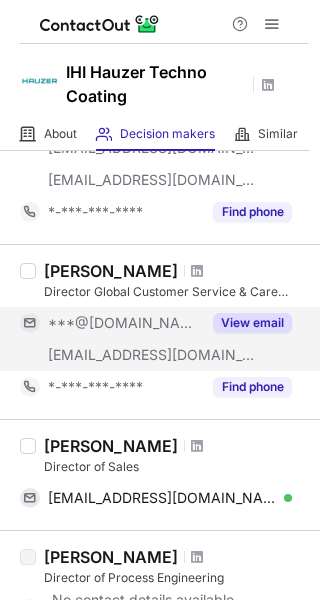 click on "View email" at bounding box center [252, 323] 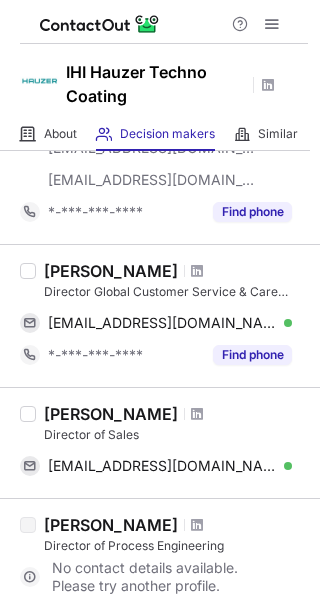 click on "Find phone" at bounding box center [252, 355] 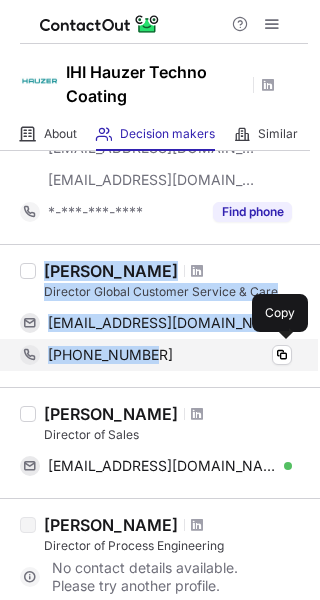 drag, startPoint x: 44, startPoint y: 269, endPoint x: 169, endPoint y: 341, distance: 144.25325 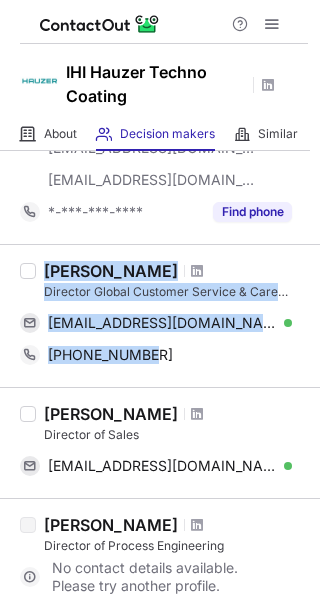 copy on "Richard Poelen Director Global Customer Service & Care (CSC) richardpoelen@gmail.com Verified Copy +31651528923" 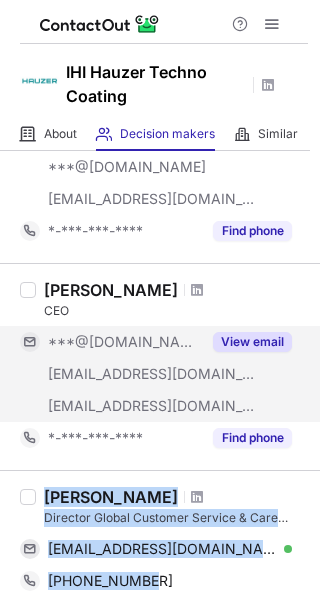 scroll, scrollTop: 200, scrollLeft: 0, axis: vertical 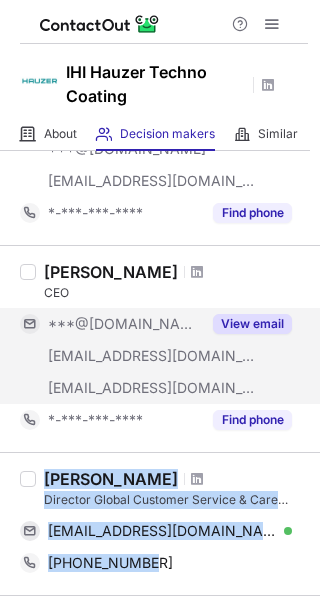 click on "View email" at bounding box center [252, 324] 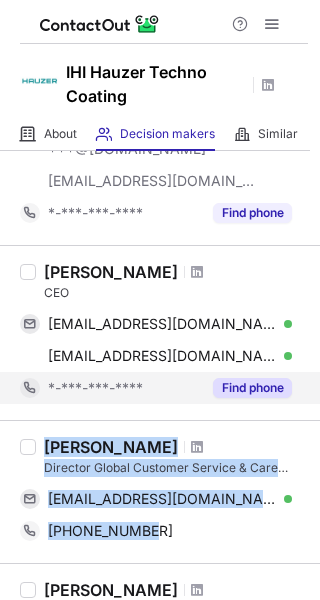 click on "Find phone" at bounding box center (252, 388) 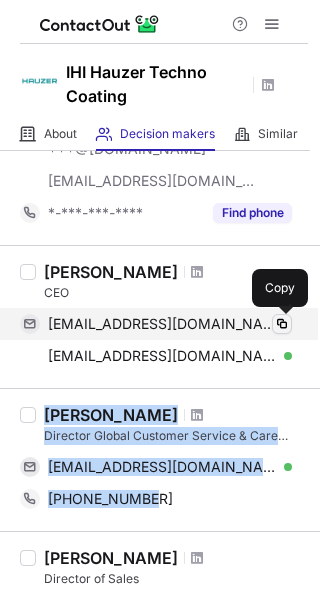 click at bounding box center [282, 324] 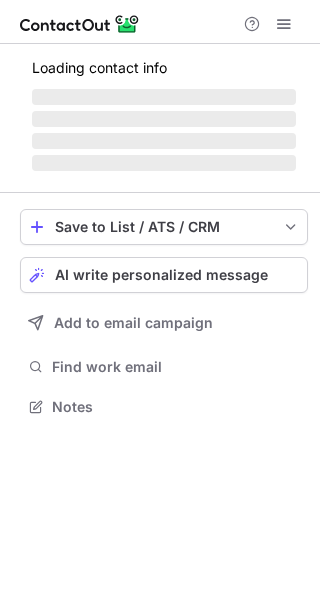 scroll, scrollTop: 0, scrollLeft: 0, axis: both 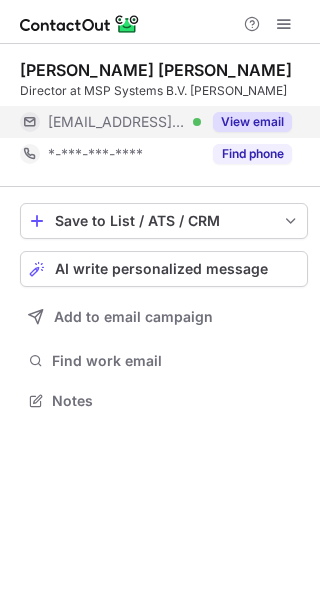 click on "View email" at bounding box center [246, 122] 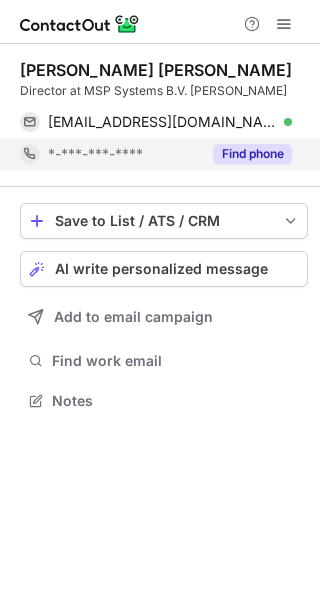 click on "Find phone" at bounding box center (252, 154) 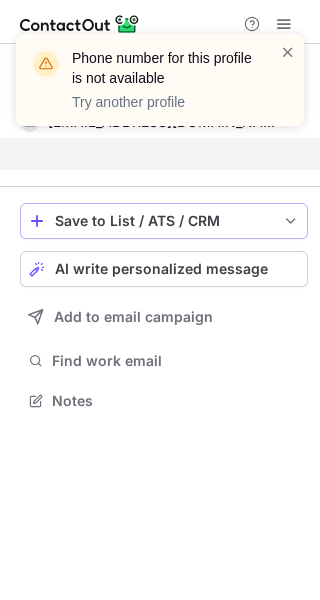scroll, scrollTop: 355, scrollLeft: 320, axis: both 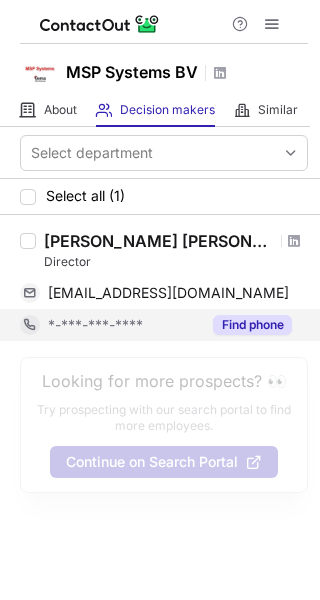 click on "Find phone" at bounding box center [252, 325] 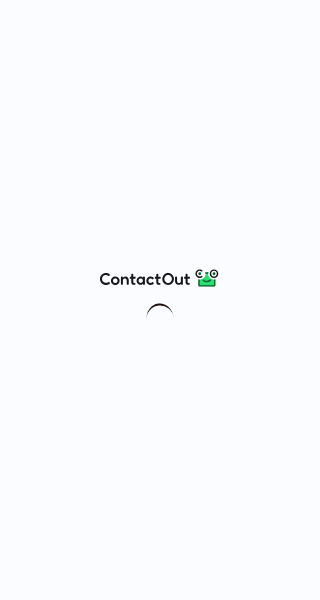 scroll, scrollTop: 0, scrollLeft: 0, axis: both 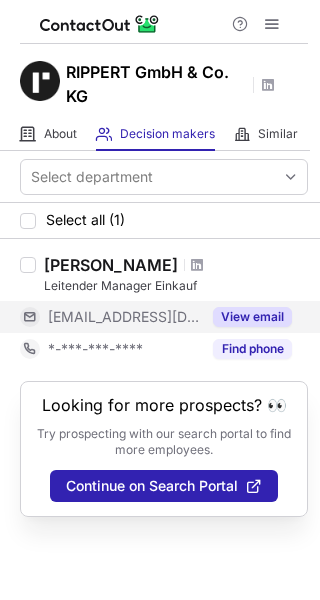 click on "View email" at bounding box center [252, 317] 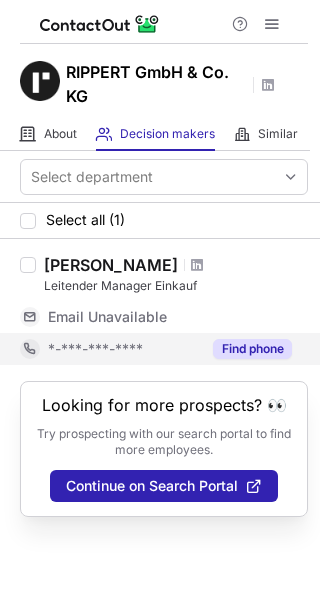 click on "Find phone" at bounding box center [252, 349] 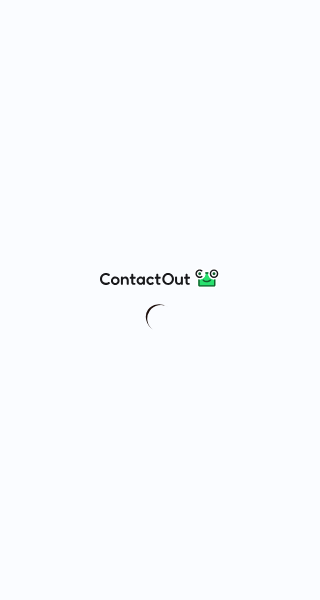 scroll, scrollTop: 0, scrollLeft: 0, axis: both 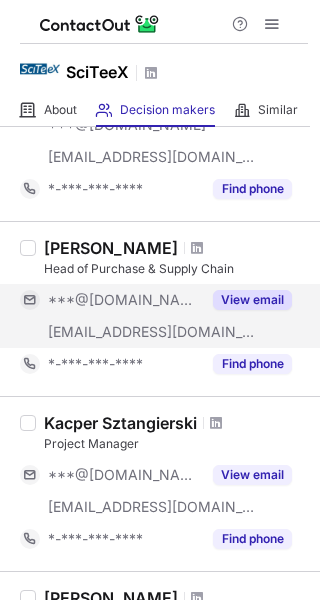 click on "View email" at bounding box center [252, 300] 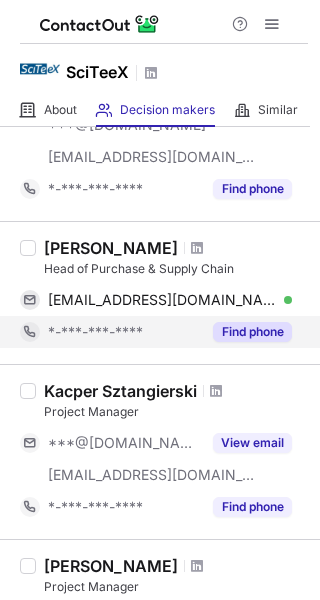 click on "Find phone" at bounding box center (252, 332) 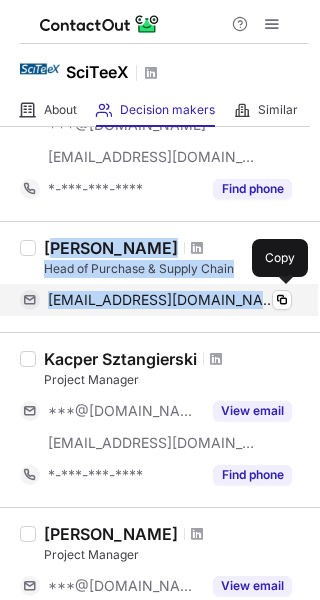 drag, startPoint x: 49, startPoint y: 245, endPoint x: 246, endPoint y: 314, distance: 208.73428 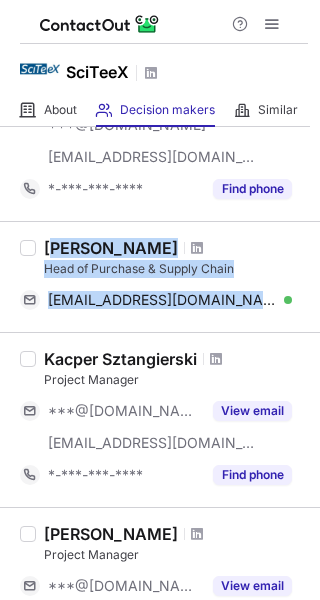 copy on "acek Wyszkowski Head of Purchase & Supply Chain jacekwyszkowski@gmail.com" 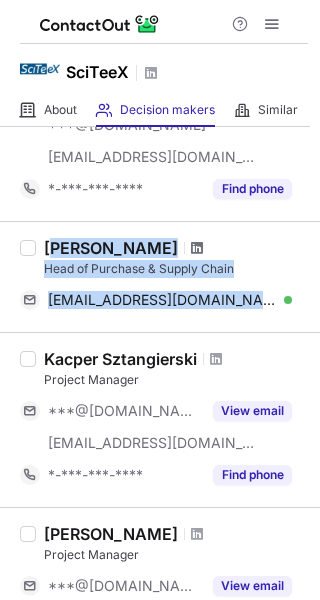 click at bounding box center (197, 248) 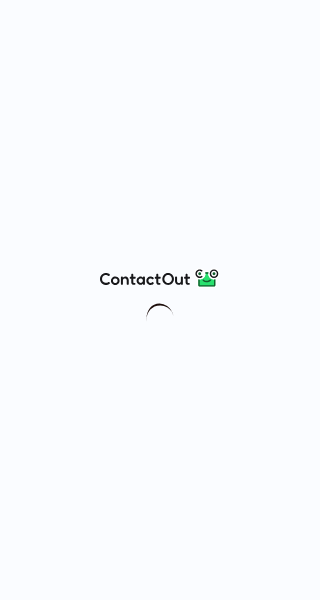 scroll, scrollTop: 0, scrollLeft: 0, axis: both 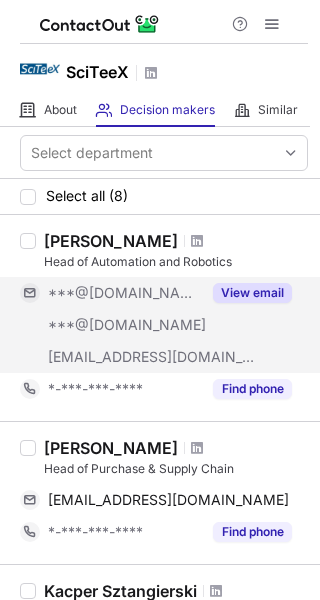 click on "View email" at bounding box center (252, 293) 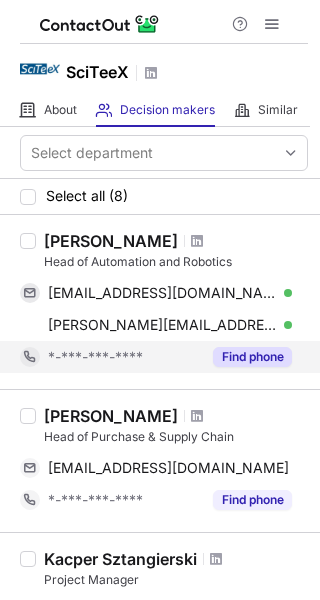click on "Find phone" at bounding box center [252, 357] 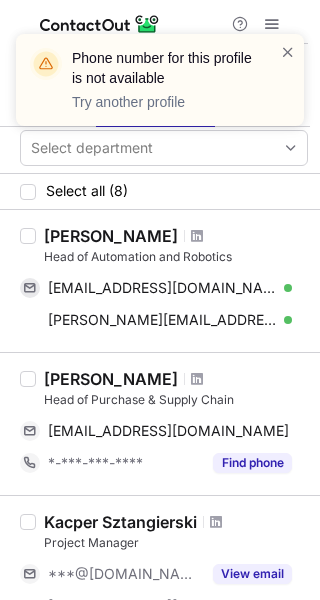 scroll, scrollTop: 0, scrollLeft: 0, axis: both 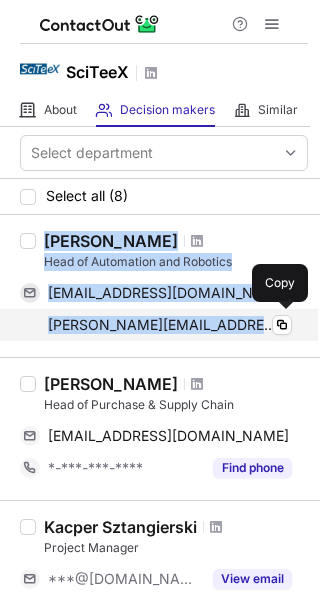 drag, startPoint x: 45, startPoint y: 239, endPoint x: 257, endPoint y: 338, distance: 233.9765 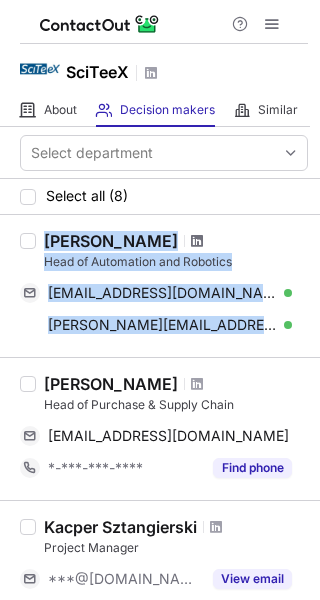 click at bounding box center (197, 241) 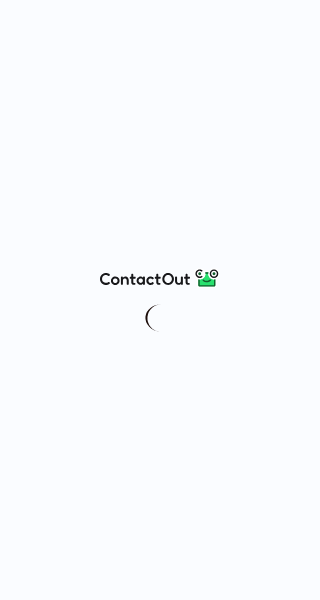 scroll, scrollTop: 0, scrollLeft: 0, axis: both 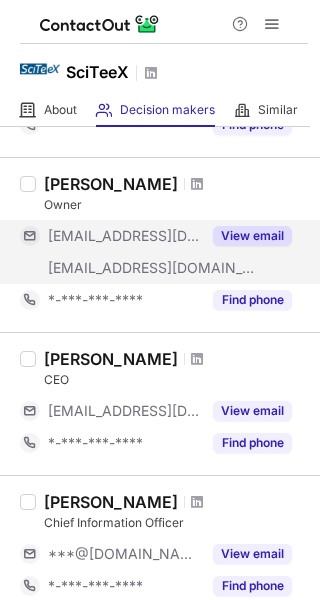 click on "View email" at bounding box center [252, 236] 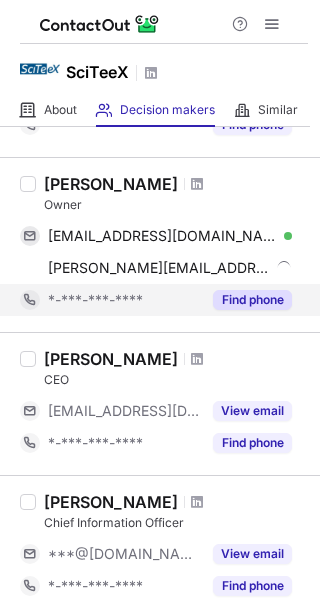click on "Find phone" at bounding box center (252, 300) 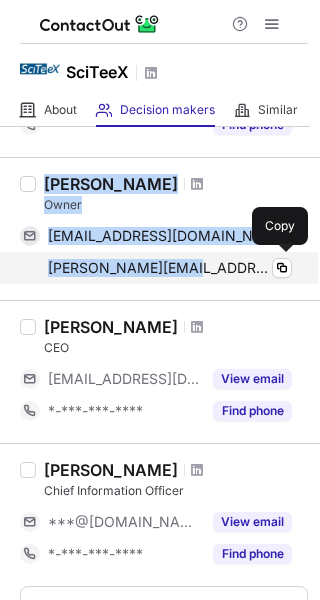 drag, startPoint x: 45, startPoint y: 185, endPoint x: 186, endPoint y: 272, distance: 165.68042 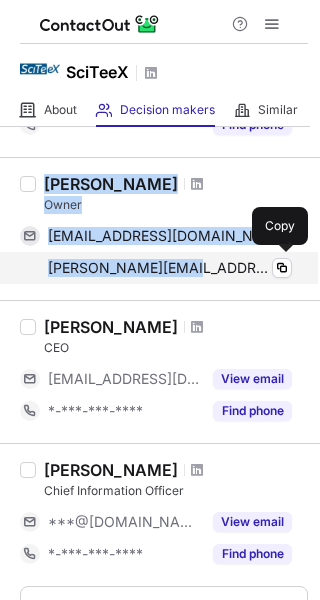 click on "[PERSON_NAME] Owner [EMAIL_ADDRESS][DOMAIN_NAME] Verified Copy [PERSON_NAME][EMAIL_ADDRESS][DOMAIN_NAME] Copy" at bounding box center [172, 229] 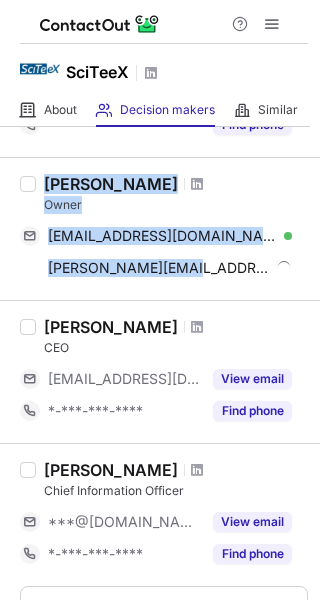 copy on "[PERSON_NAME] Owner [EMAIL_ADDRESS][DOMAIN_NAME] Verified Copy [PERSON_NAME][EMAIL_ADDRESS][DOMAIN_NAME]" 